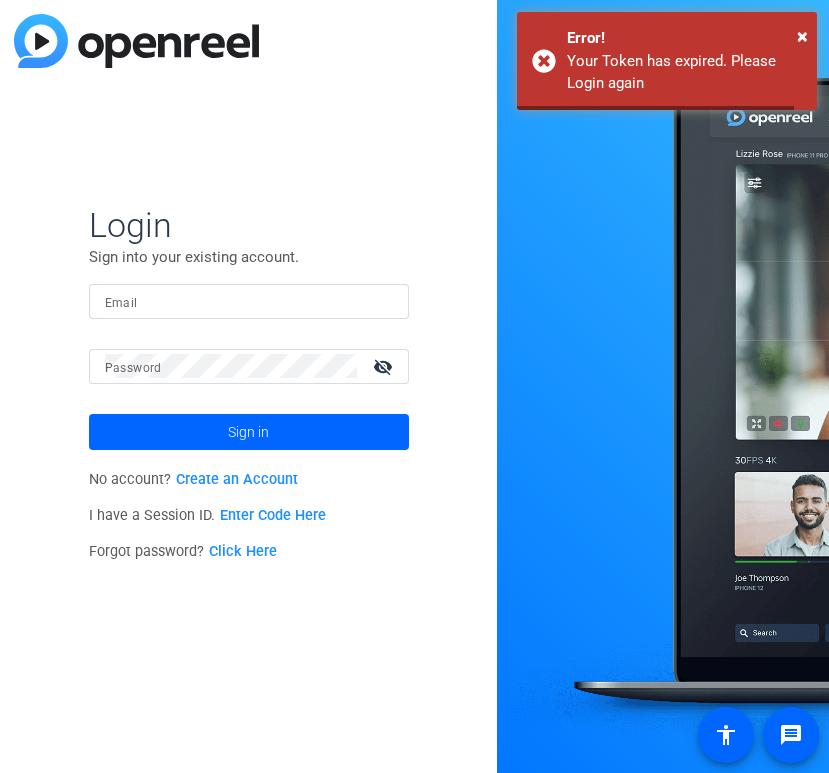 scroll, scrollTop: 0, scrollLeft: 0, axis: both 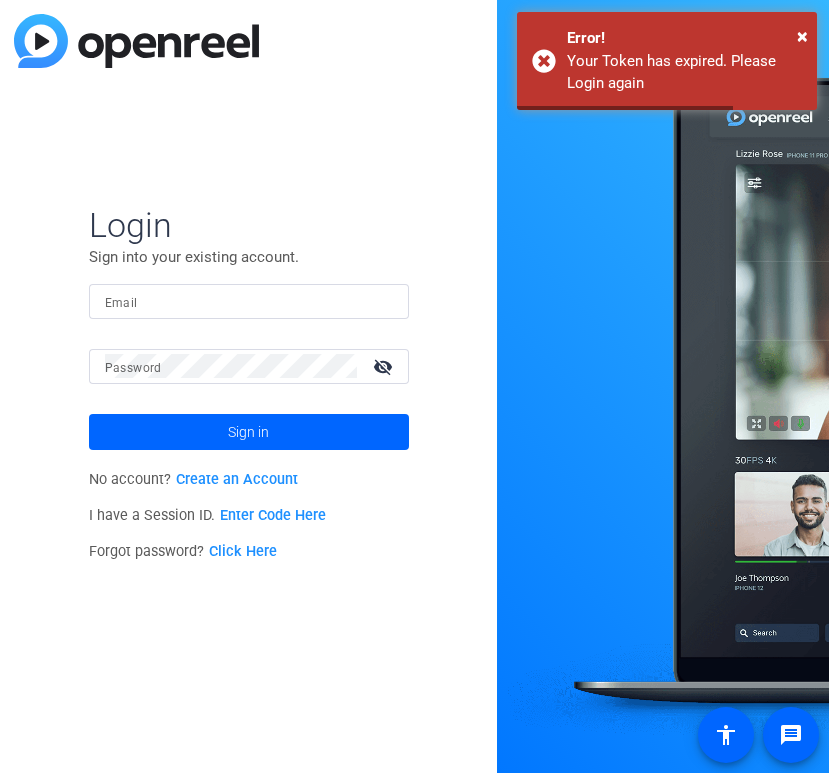 click on "Email" at bounding box center [249, 301] 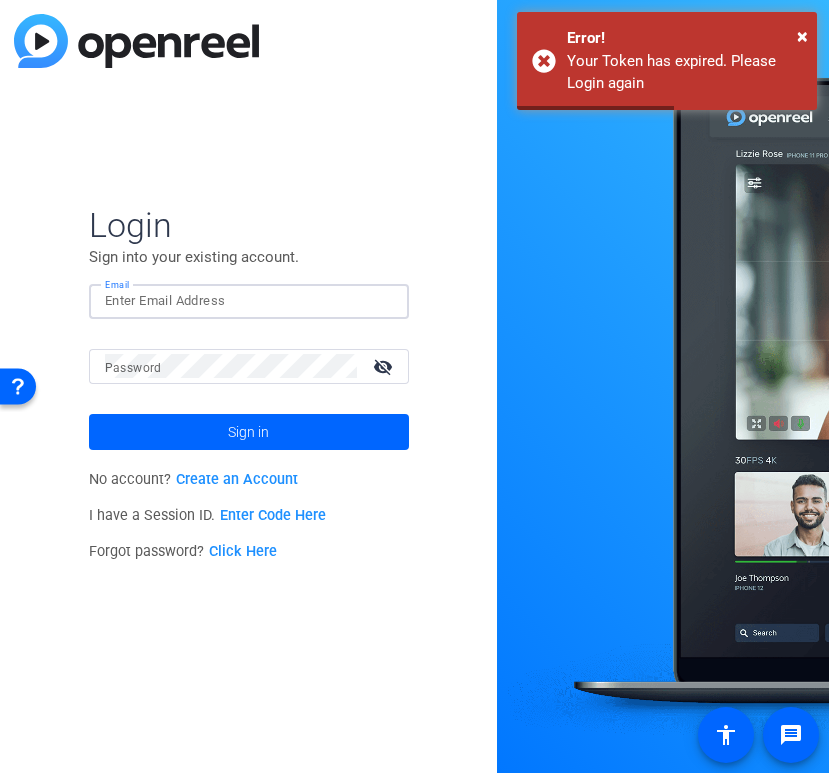 type on "[PERSON_NAME][EMAIL_ADDRESS][PERSON_NAME][DOMAIN_NAME]" 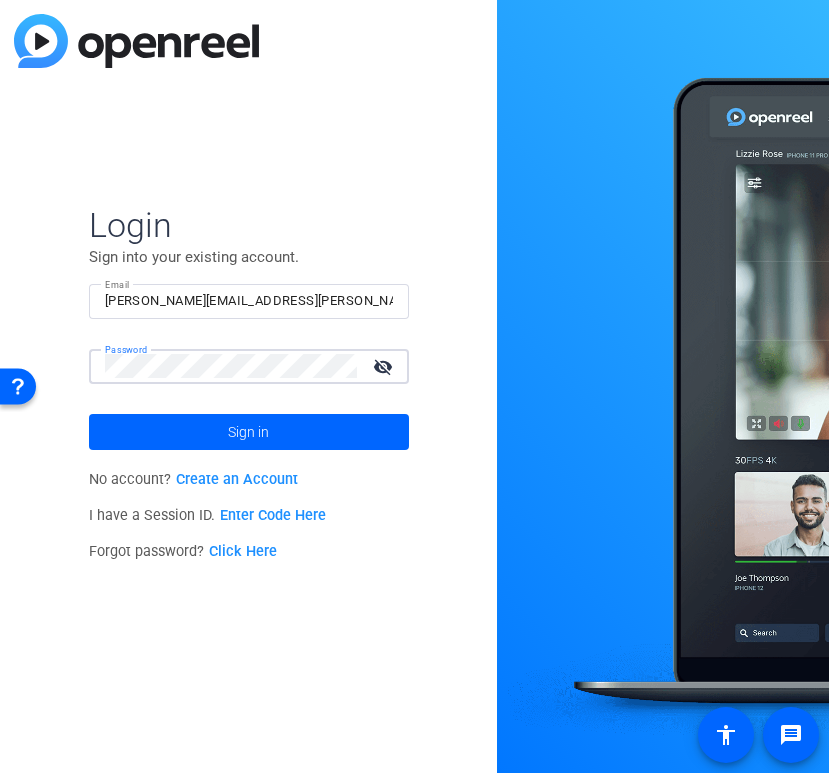 click on "Sign in" 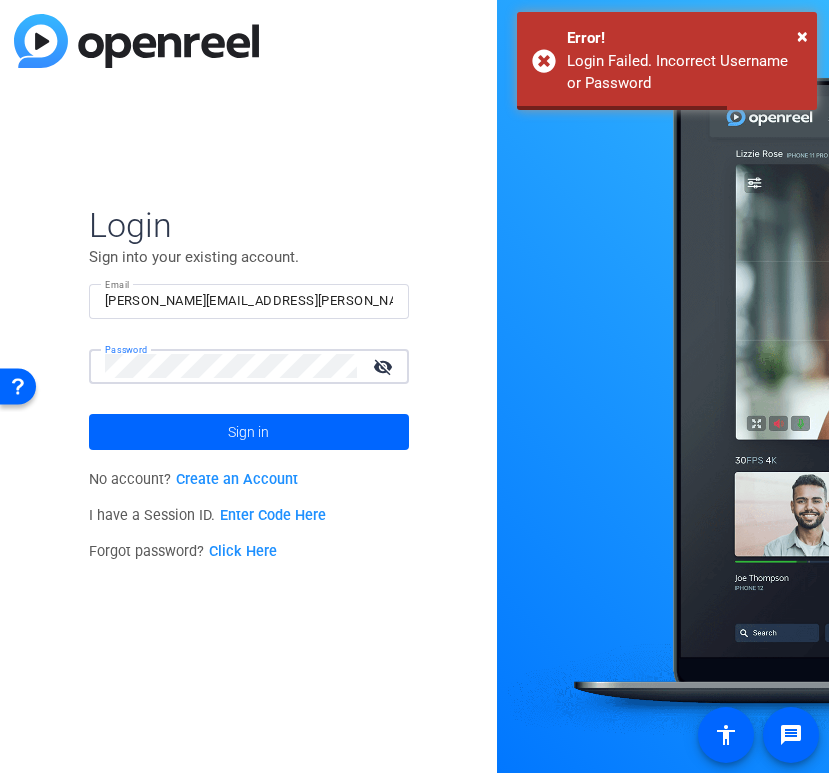 click on "Login Sign into your existing account. Email [PERSON_NAME][EMAIL_ADDRESS][PERSON_NAME][DOMAIN_NAME] Password visibility_off Sign in No account?  Create an Account I have a Session ID.  Enter Code Here Forgot password?  Click Here" 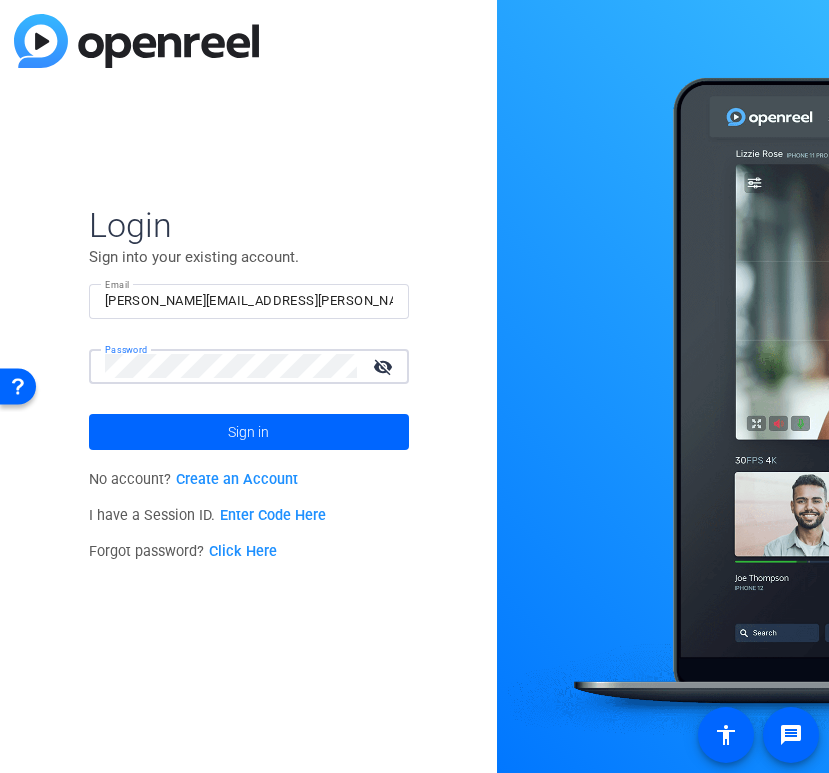 click on "Sign in" 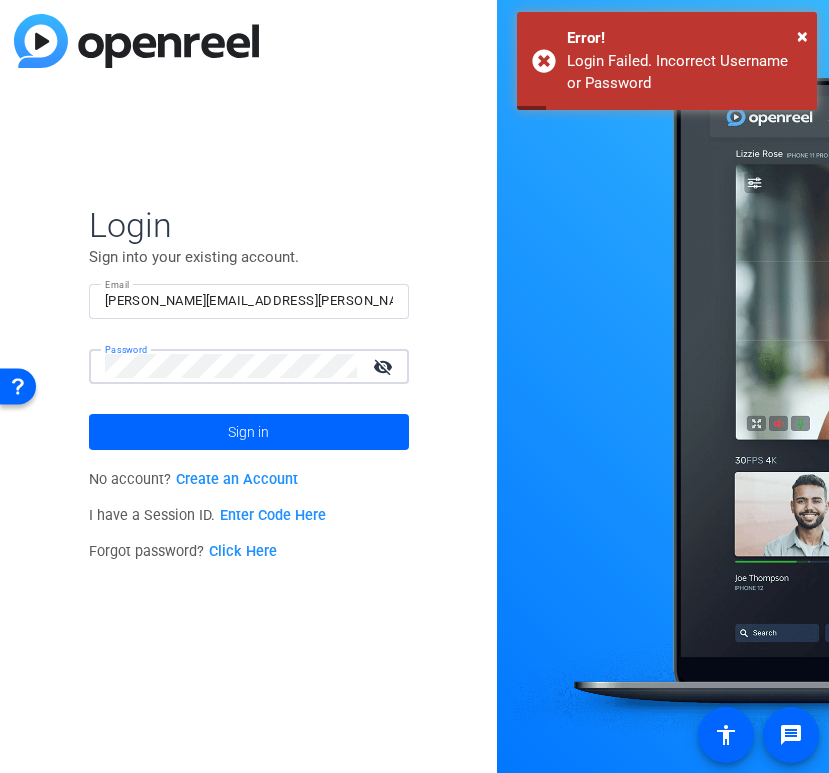 click on "Login Sign into your existing account. Email [PERSON_NAME][EMAIL_ADDRESS][PERSON_NAME][DOMAIN_NAME] Password visibility_off Sign in No account?  Create an Account I have a Session ID.  Enter Code Here Forgot password?  Click Here" 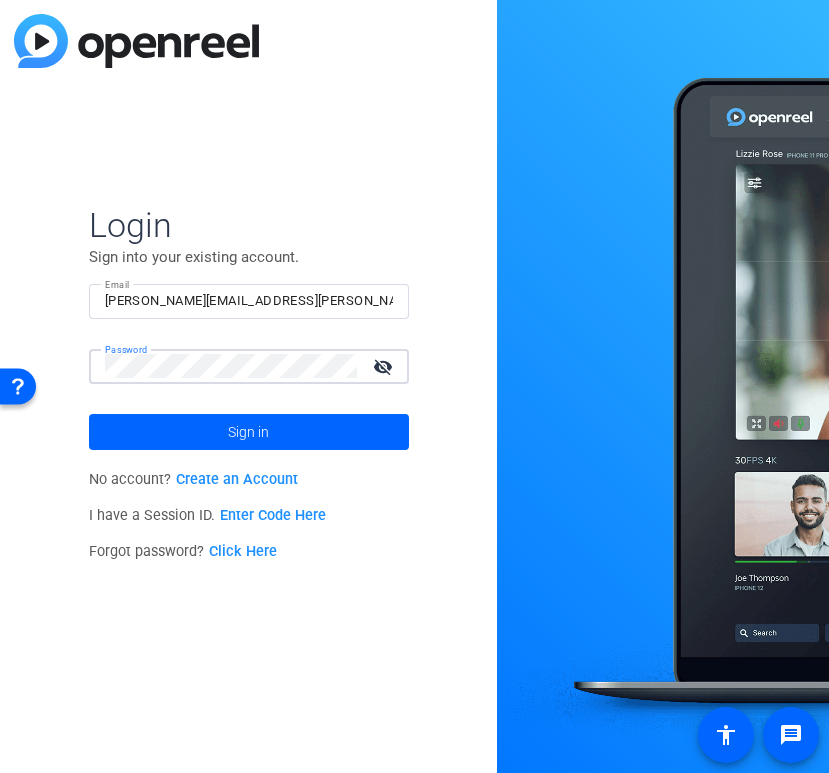 click on "Sign in" 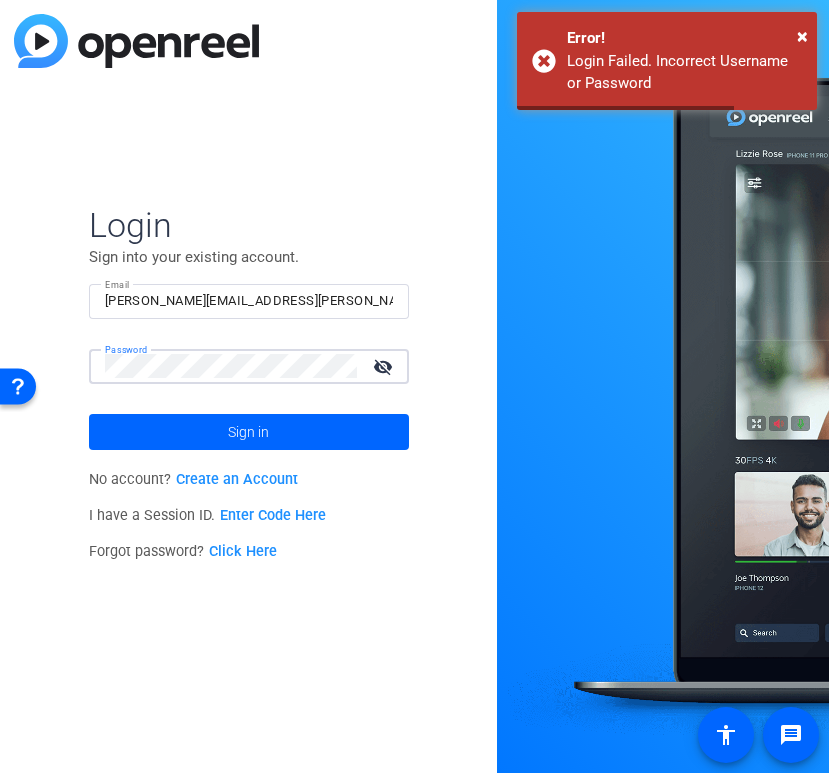 click on "Accessibility Screen-Reader Guide, Feedback, and Issue Reporting | New window
Login Sign into your existing account. Email [PERSON_NAME][EMAIL_ADDRESS][PERSON_NAME][DOMAIN_NAME] Password visibility_off Sign in No account?  Create an Account I have a Session ID.  Enter Code Here Forgot password?  Click Here message accessibility
×  Error!   Login Failed. Incorrect Username or Password" at bounding box center [414, 386] 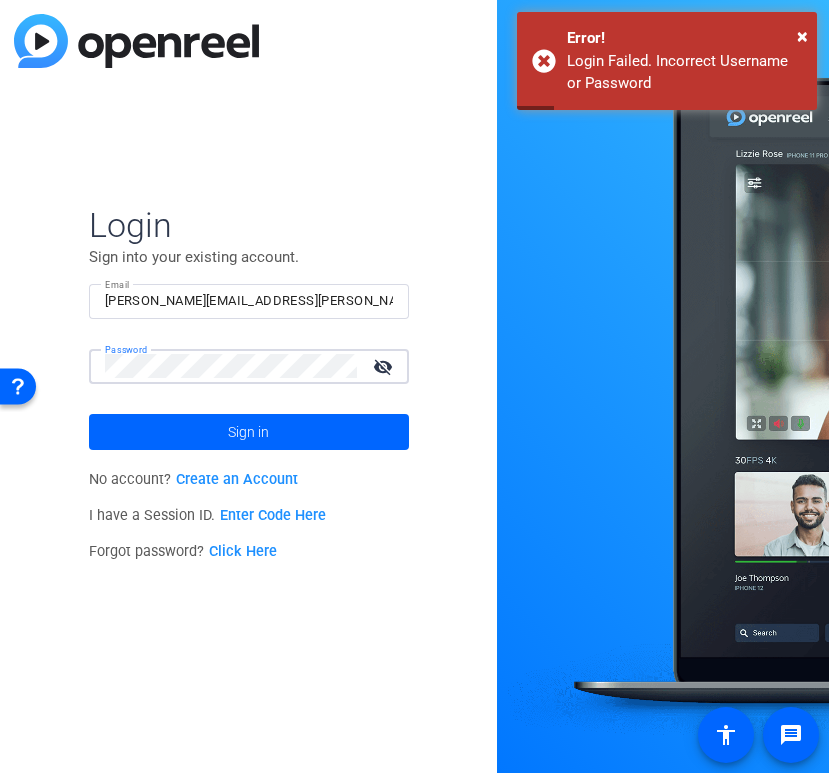 click on "Sign in" 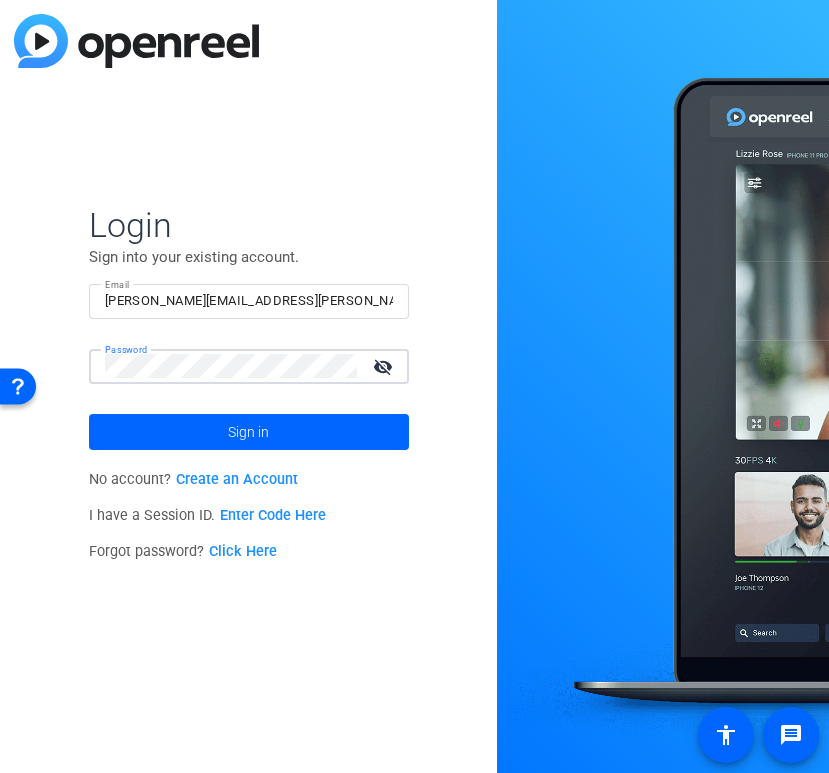 click on "Login Sign into your existing account. Email [PERSON_NAME][EMAIL_ADDRESS][PERSON_NAME][DOMAIN_NAME] Password visibility_off Sign in No account?  Create an Account I have a Session ID.  Enter Code Here Forgot password?  Click Here" 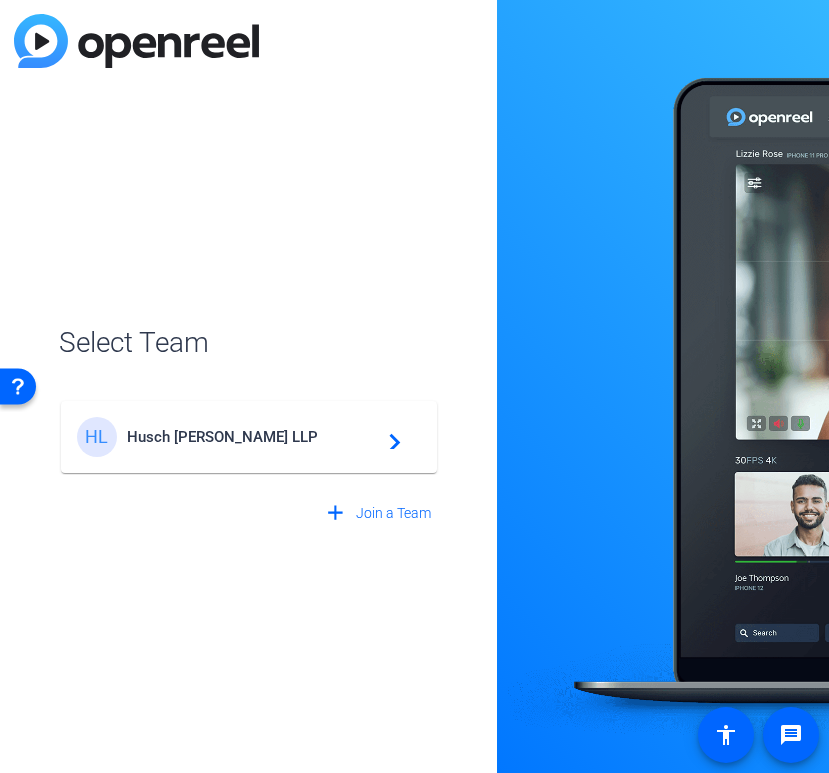 click on "[PERSON_NAME] LLP  navigate_next" 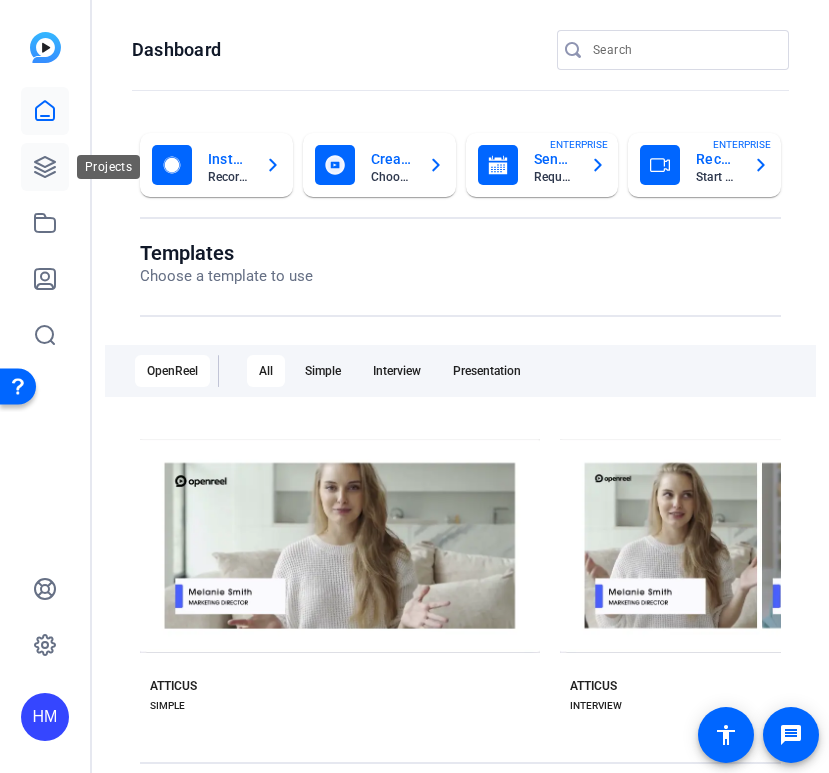 click 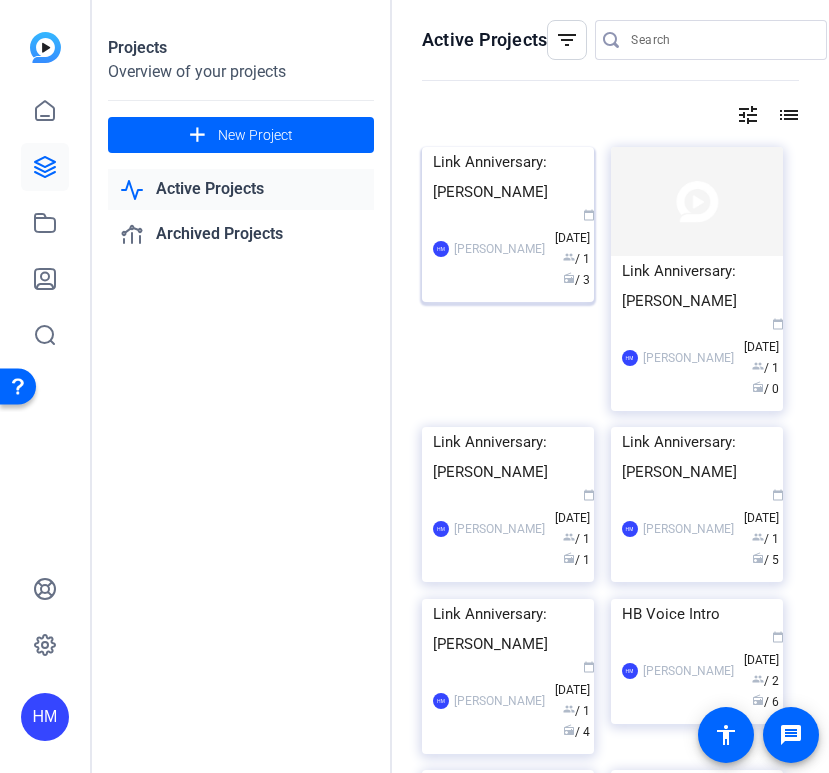 click 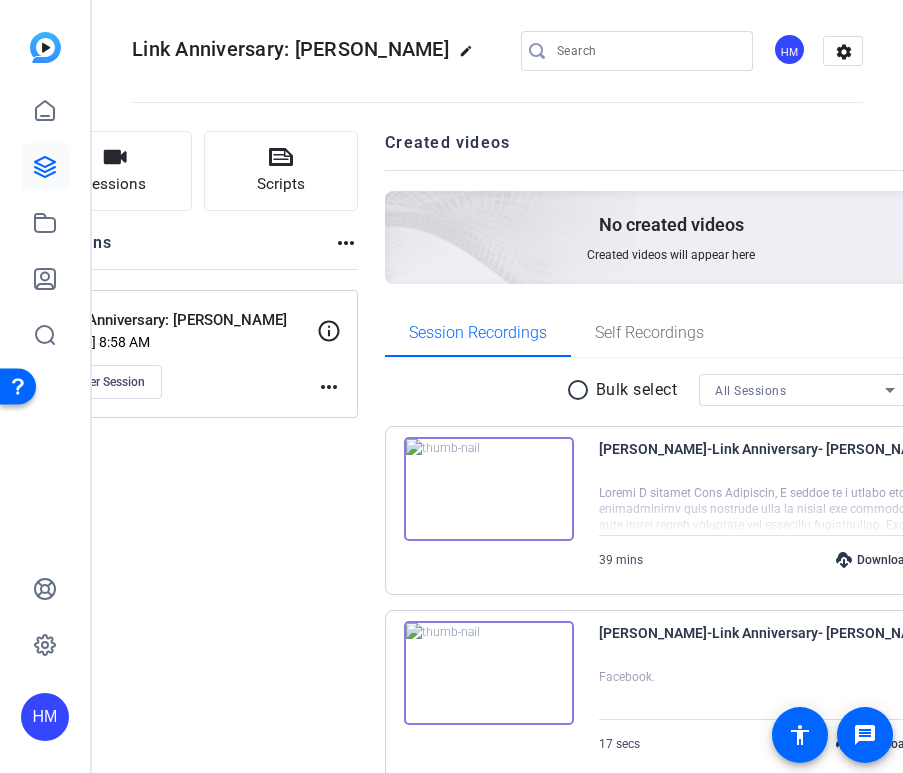 scroll, scrollTop: 0, scrollLeft: 0, axis: both 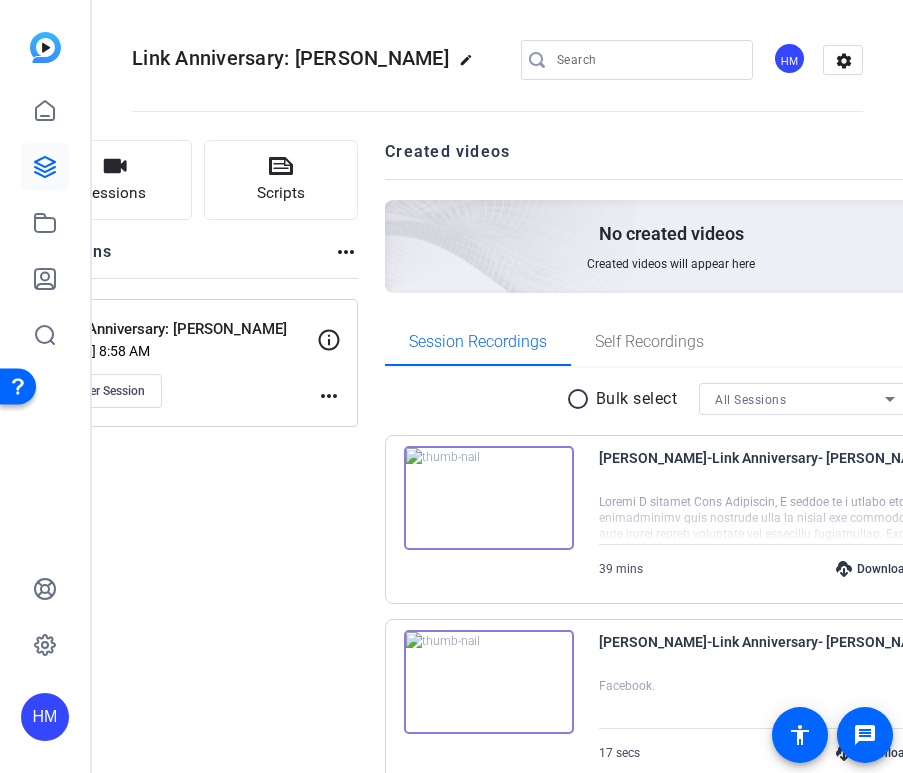 click on "more_horiz" at bounding box center [993, 569] 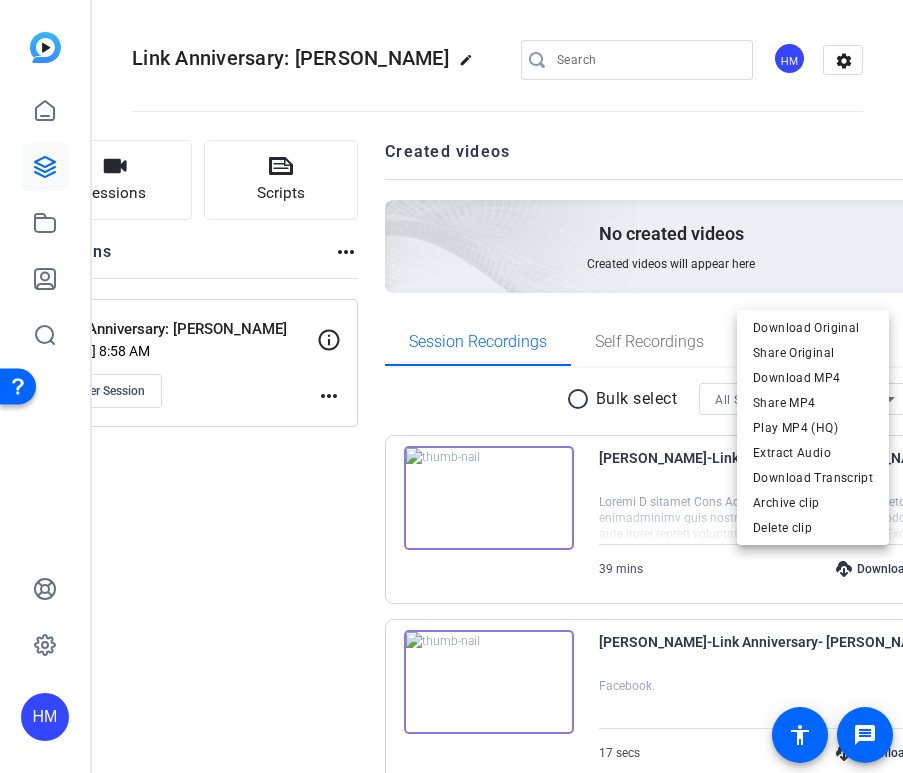 click at bounding box center [451, 386] 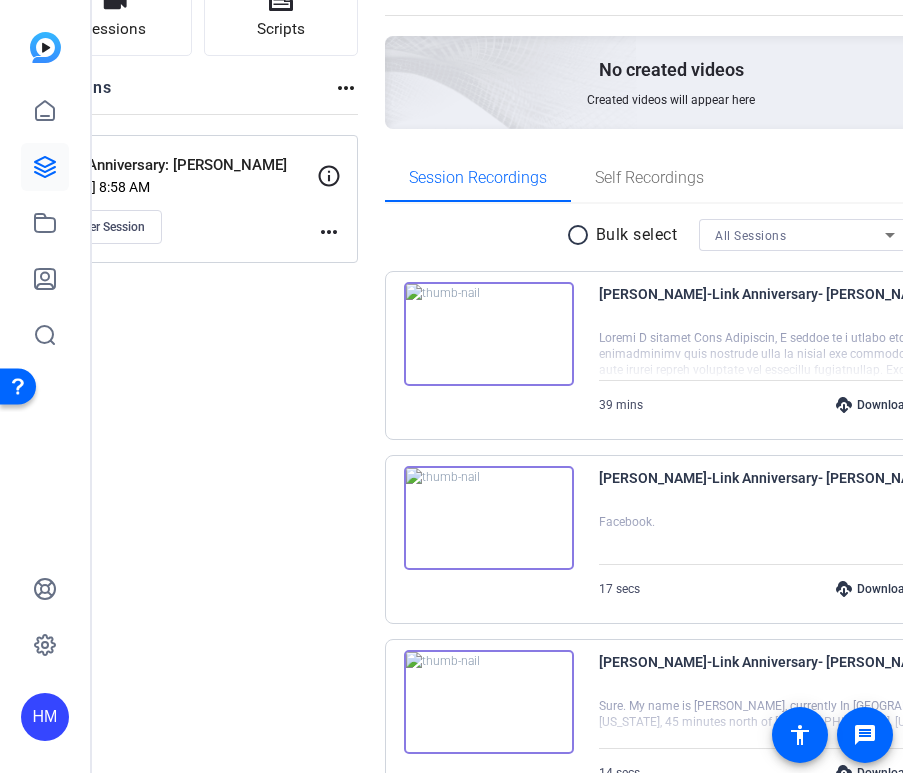 scroll, scrollTop: 168, scrollLeft: 0, axis: vertical 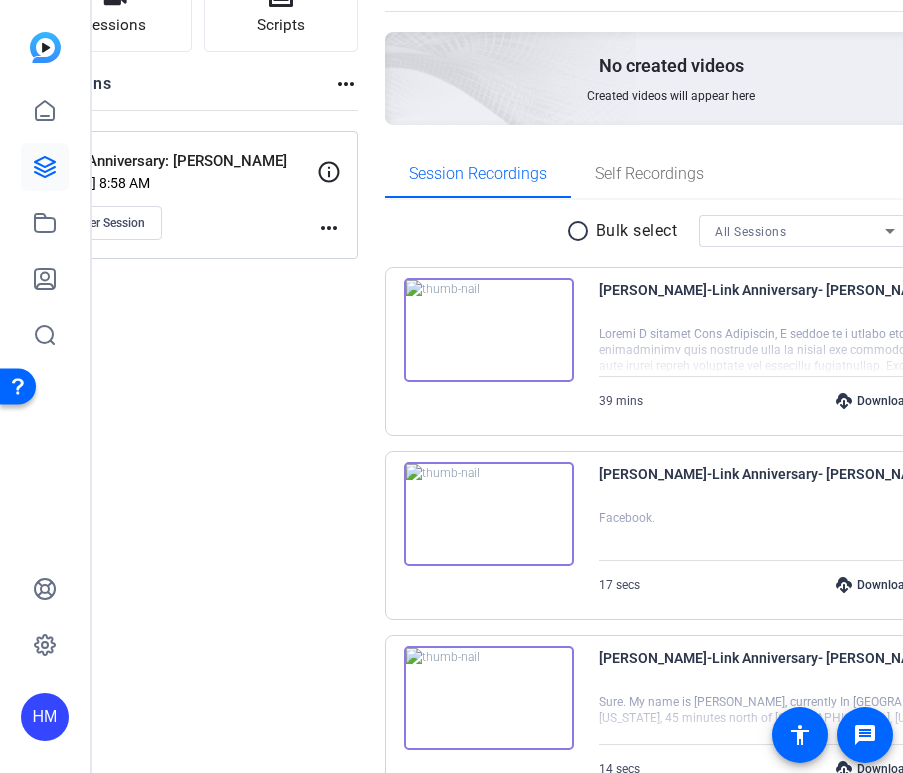 click on "more_horiz" at bounding box center (993, 401) 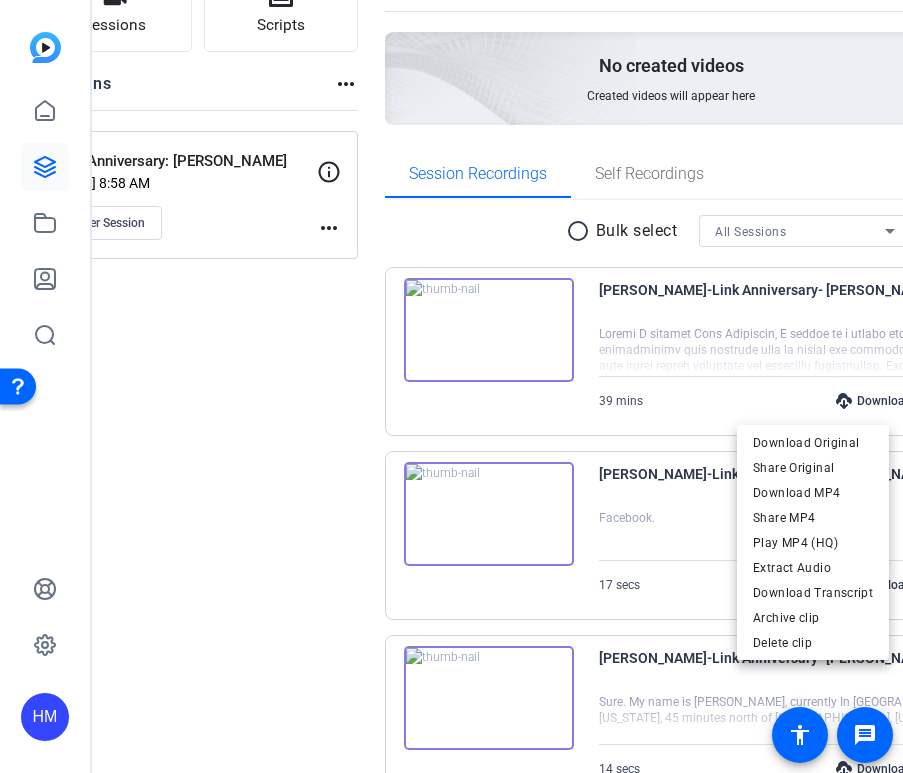 click at bounding box center [451, 386] 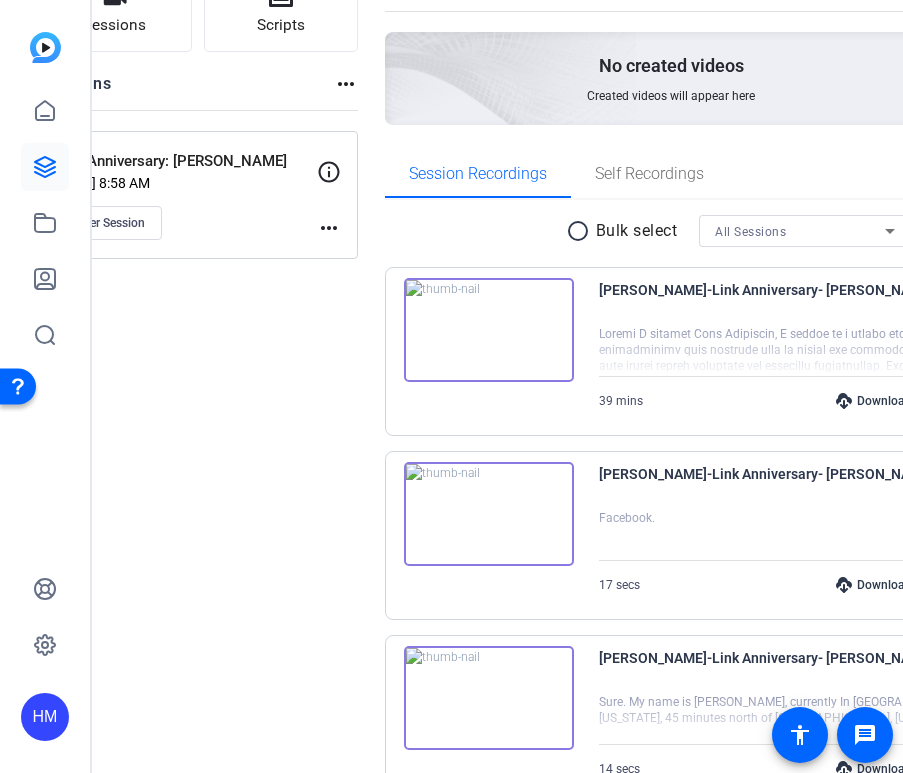 click at bounding box center (993, 401) 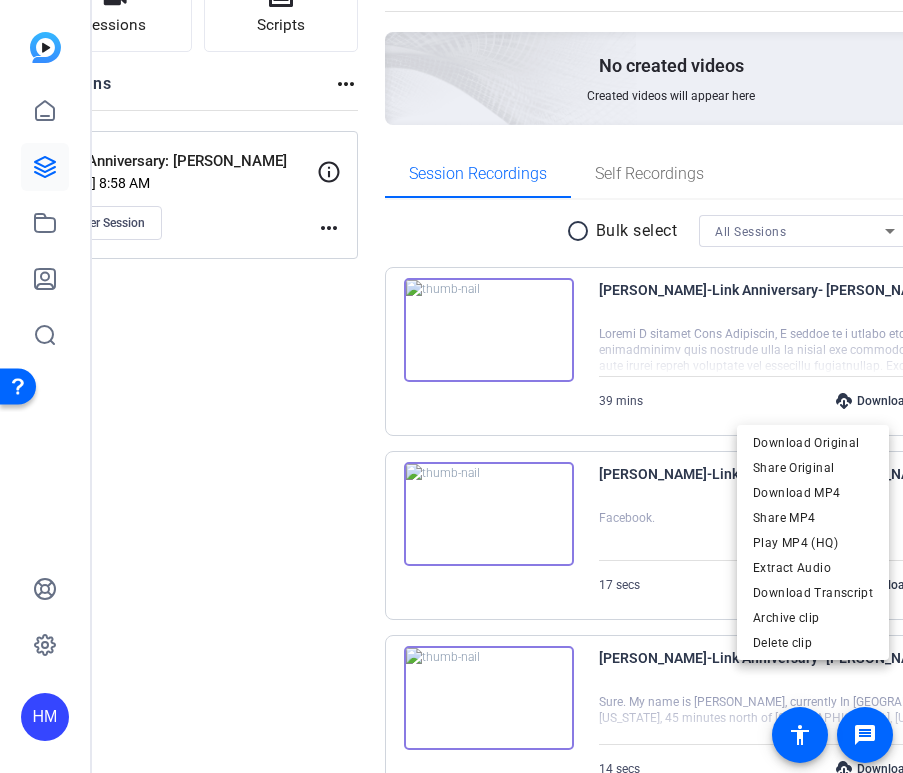 click at bounding box center [451, 386] 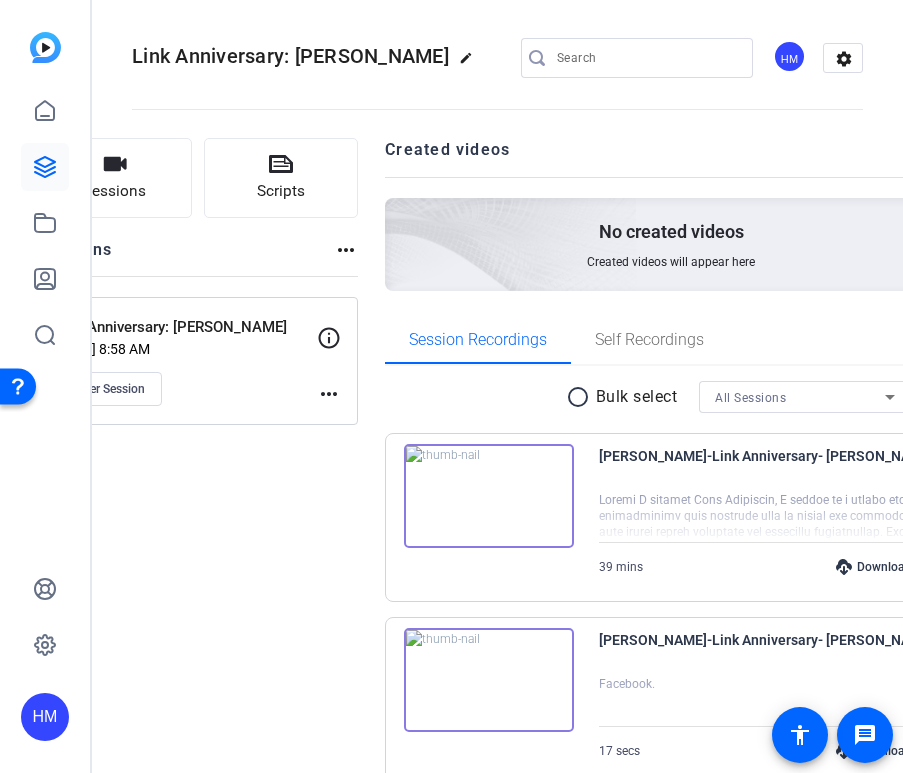 scroll, scrollTop: 0, scrollLeft: 0, axis: both 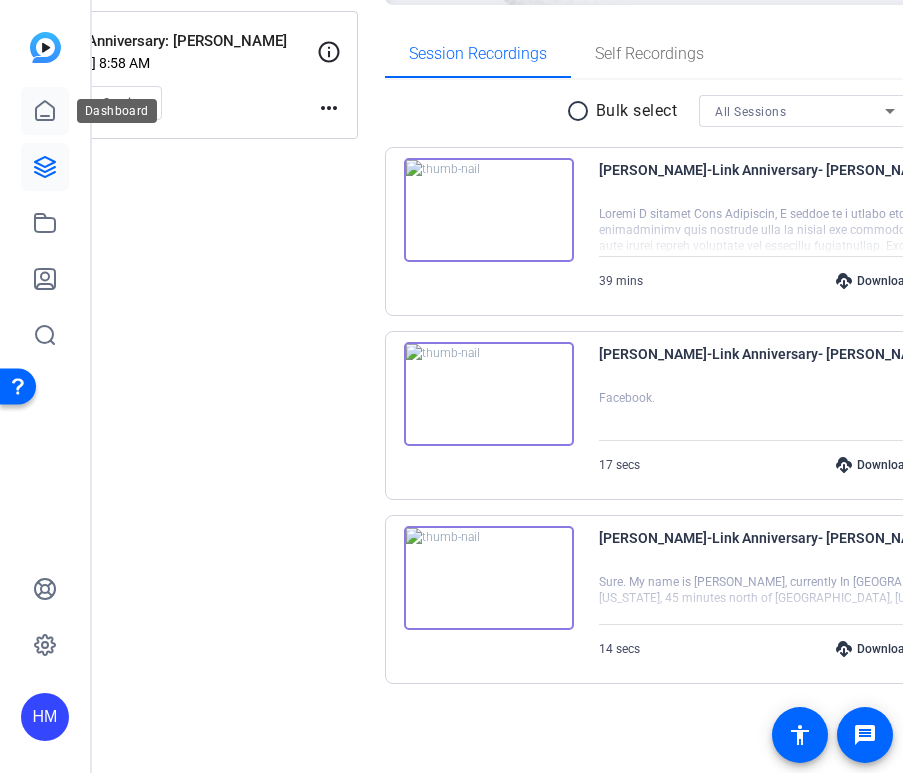 click 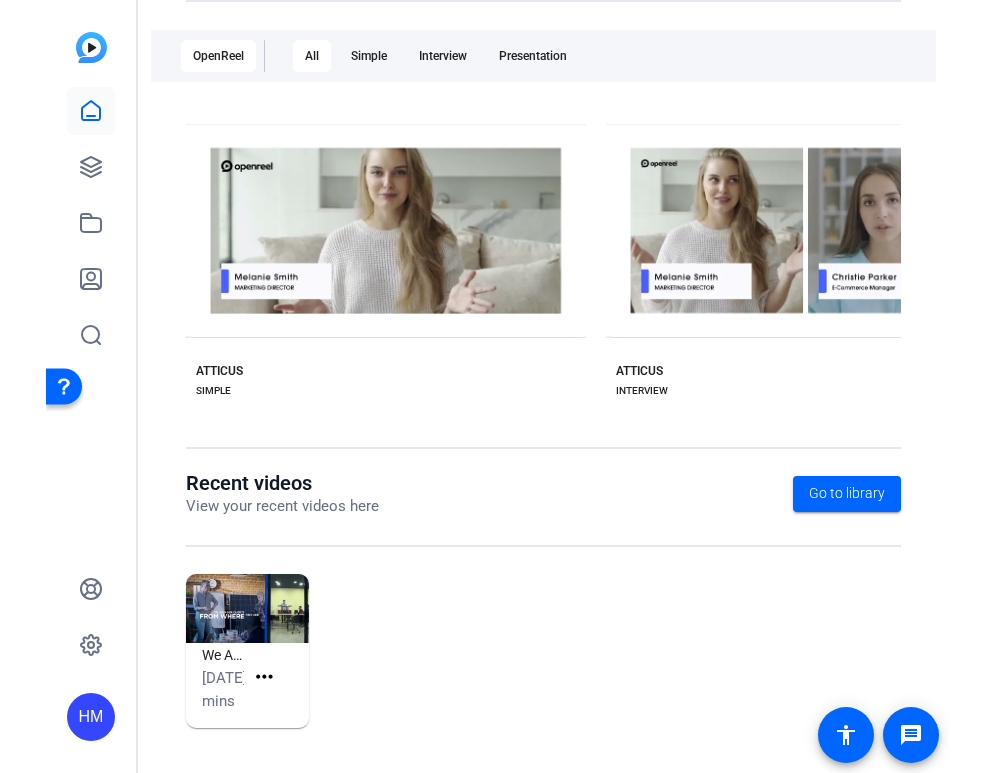 scroll, scrollTop: 359, scrollLeft: 0, axis: vertical 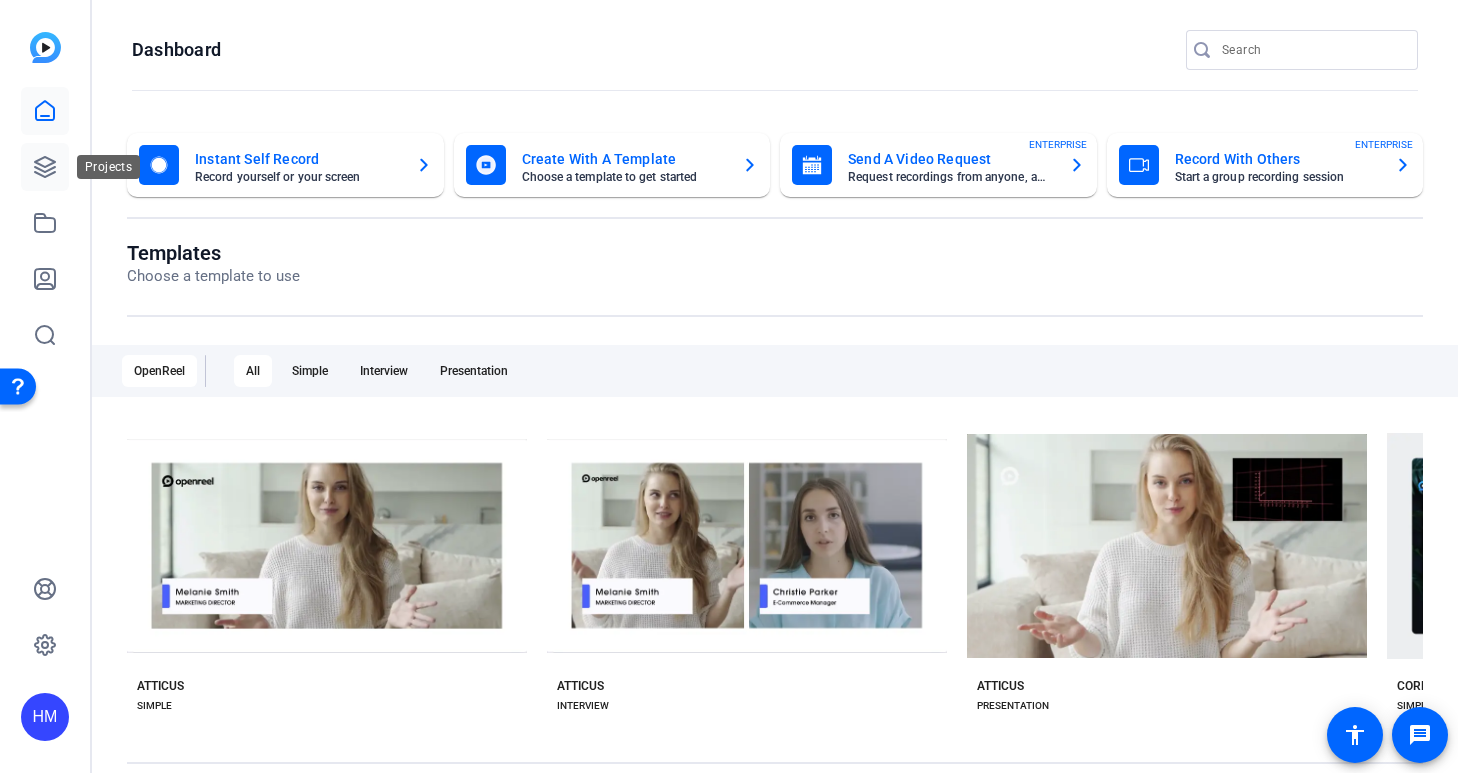 click 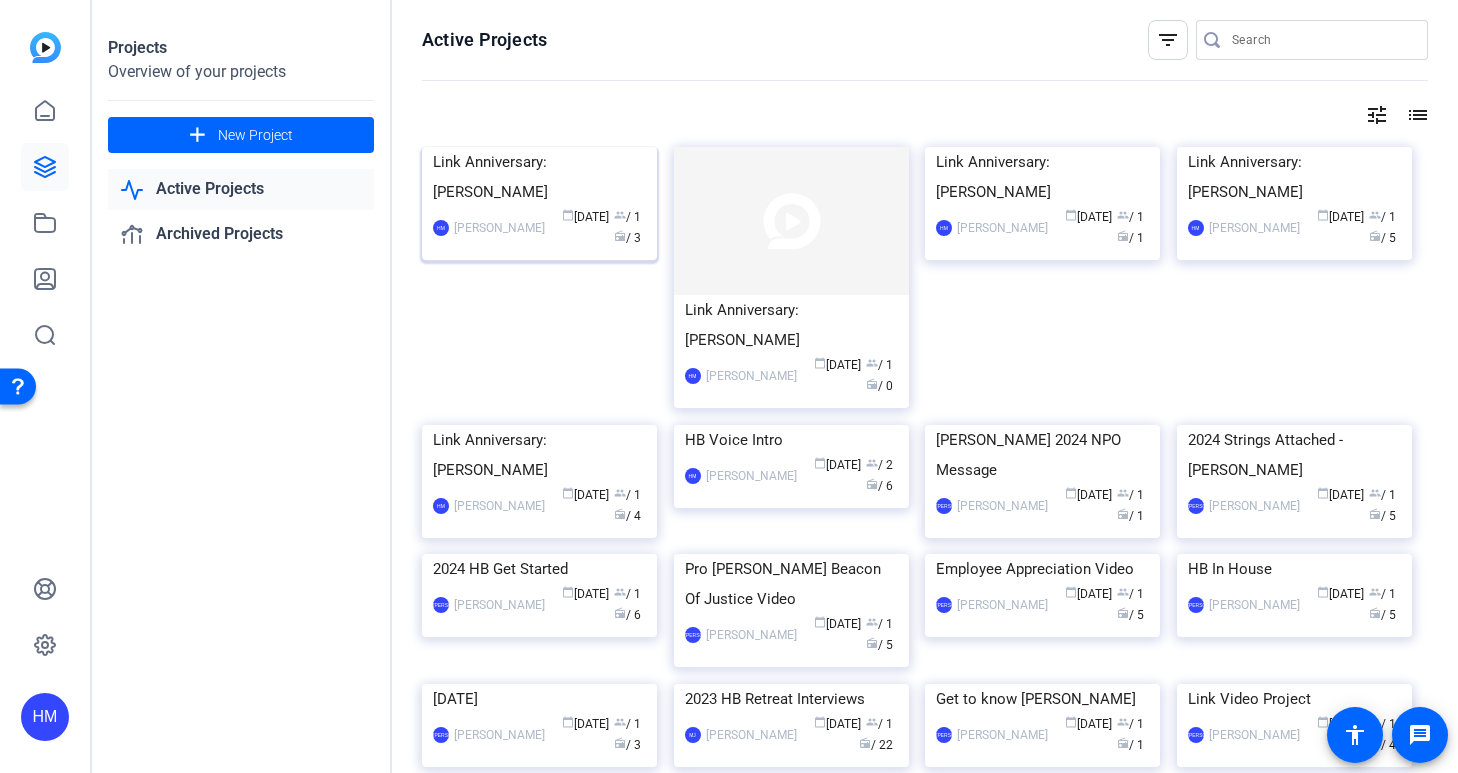 click on "Link Anniversary: [PERSON_NAME]" 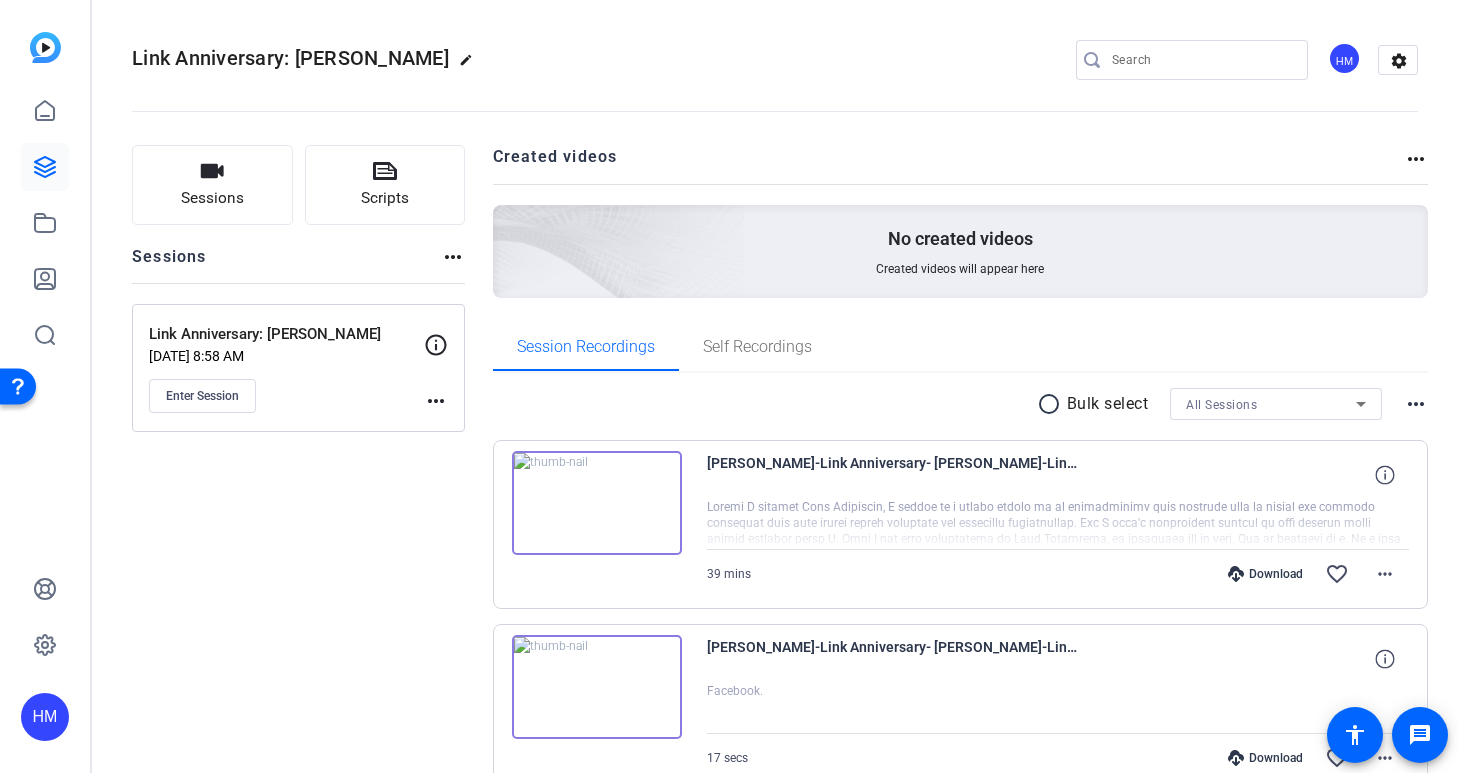 scroll, scrollTop: 173, scrollLeft: 0, axis: vertical 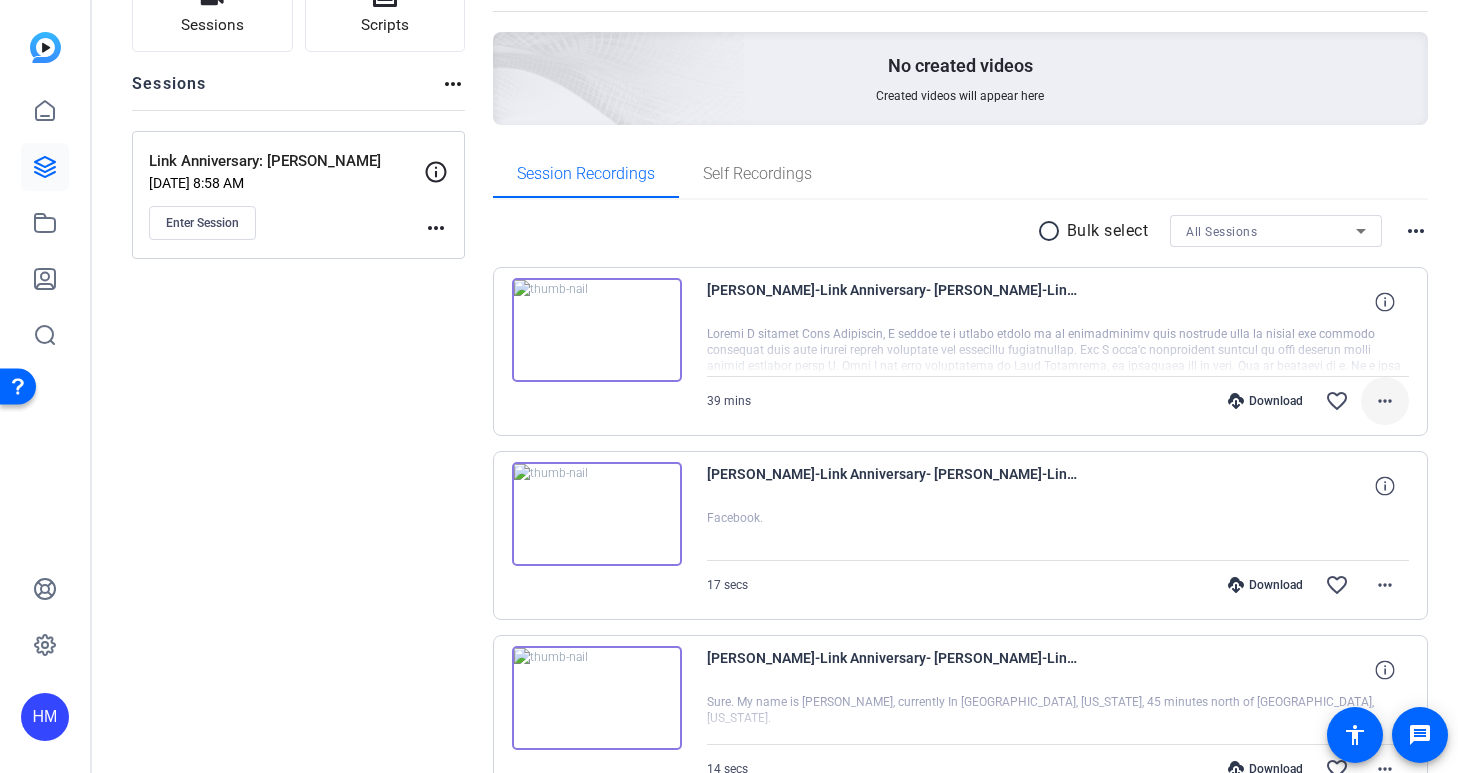 click on "more_horiz" at bounding box center (1385, 401) 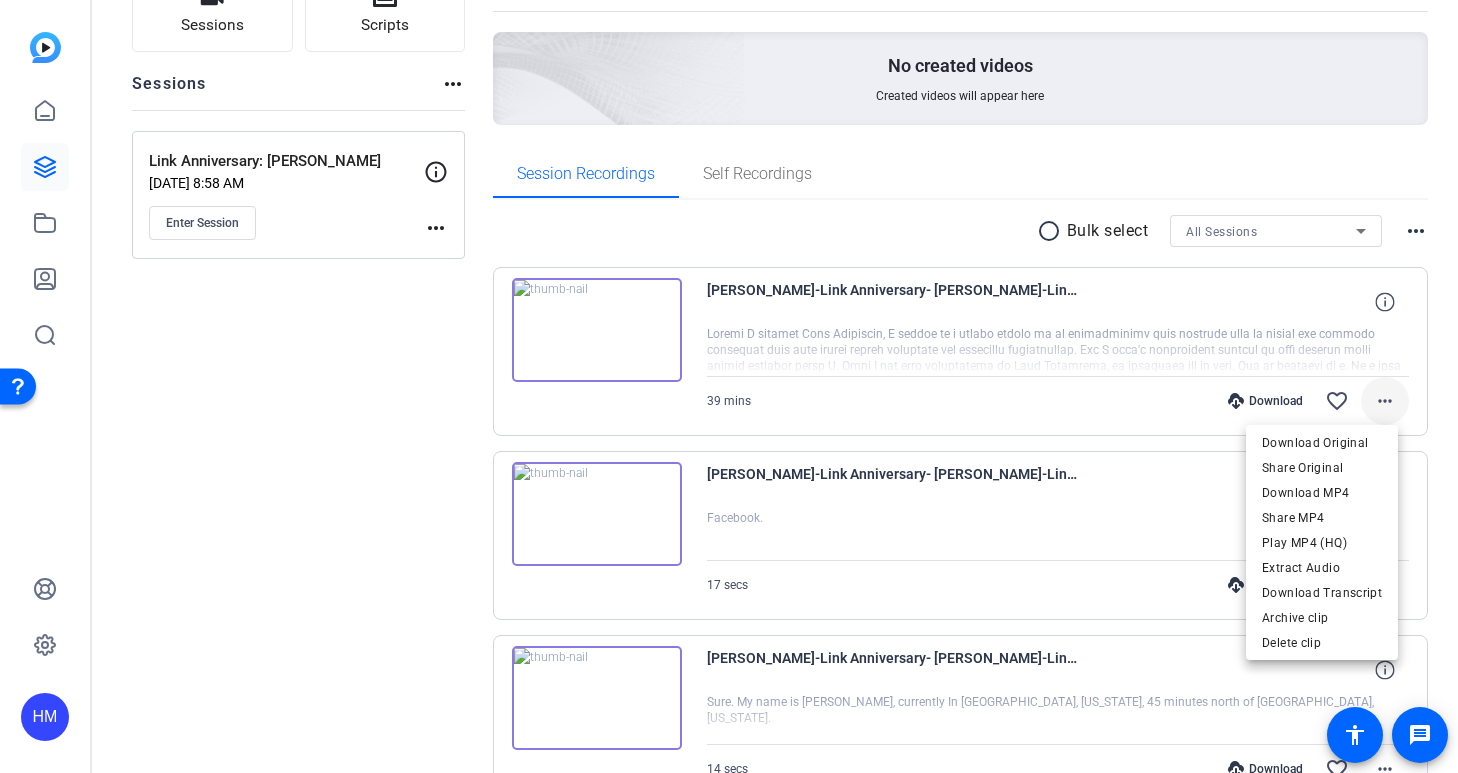 click at bounding box center (729, 386) 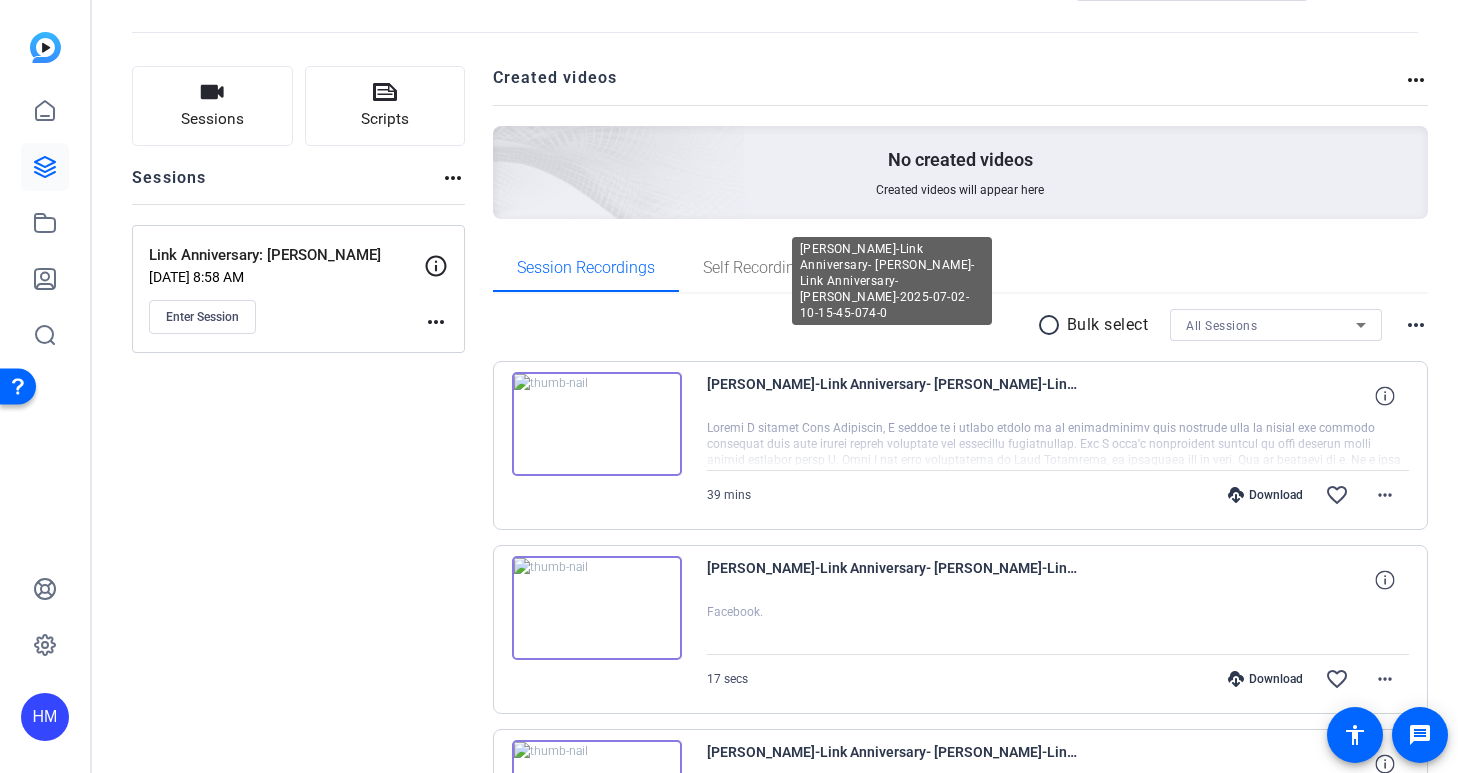 scroll, scrollTop: 75, scrollLeft: 0, axis: vertical 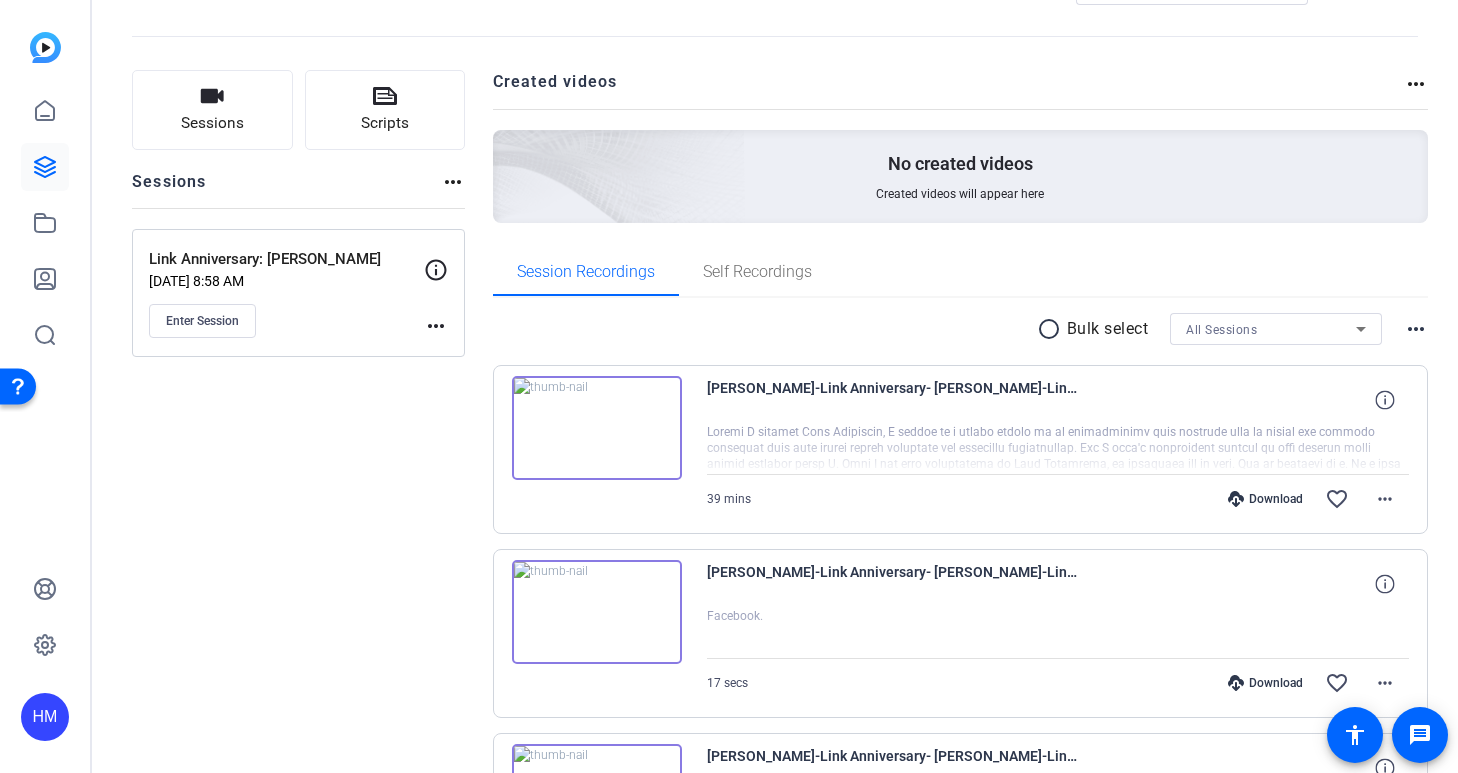 click on "more_horiz" 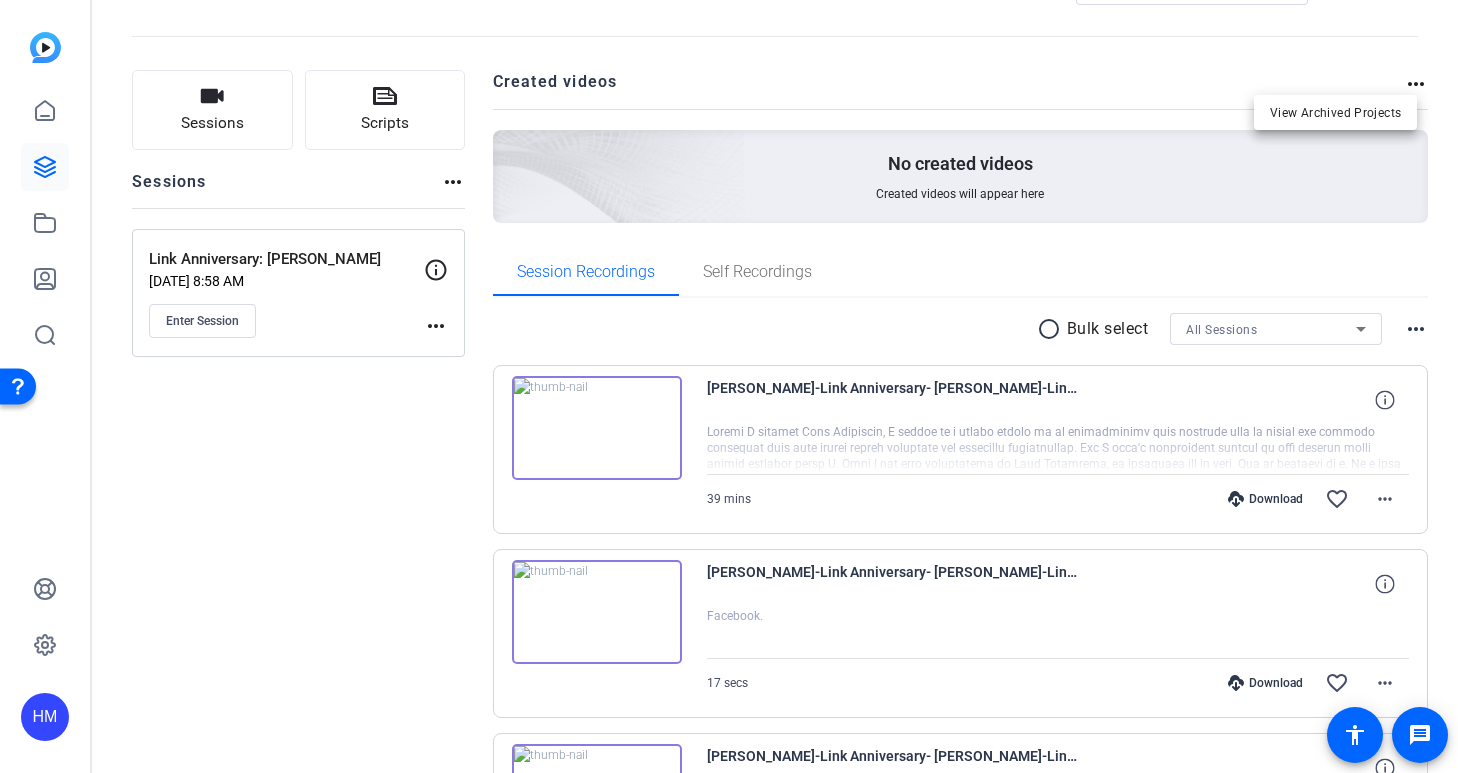 click at bounding box center (729, 386) 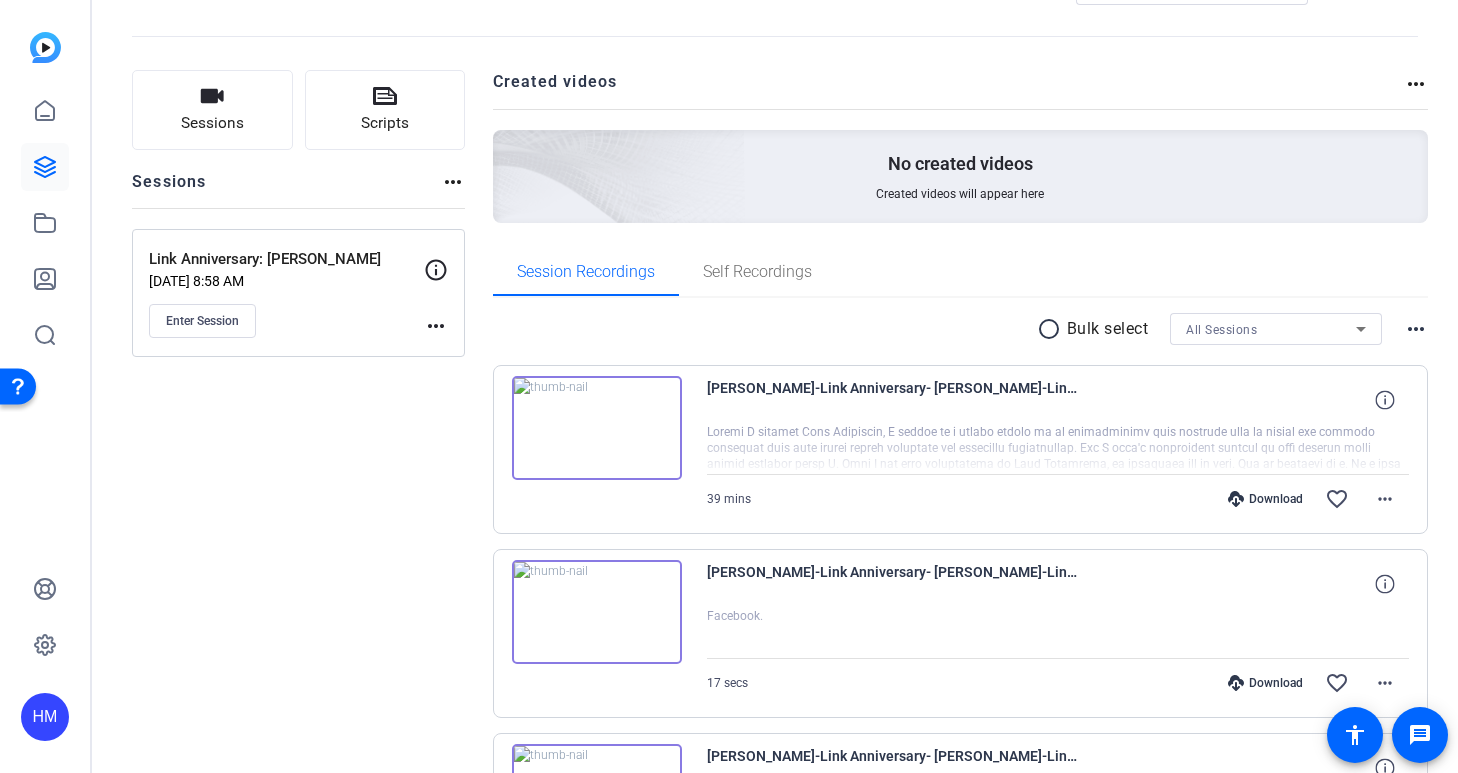 click on "more_horiz" at bounding box center (1416, 329) 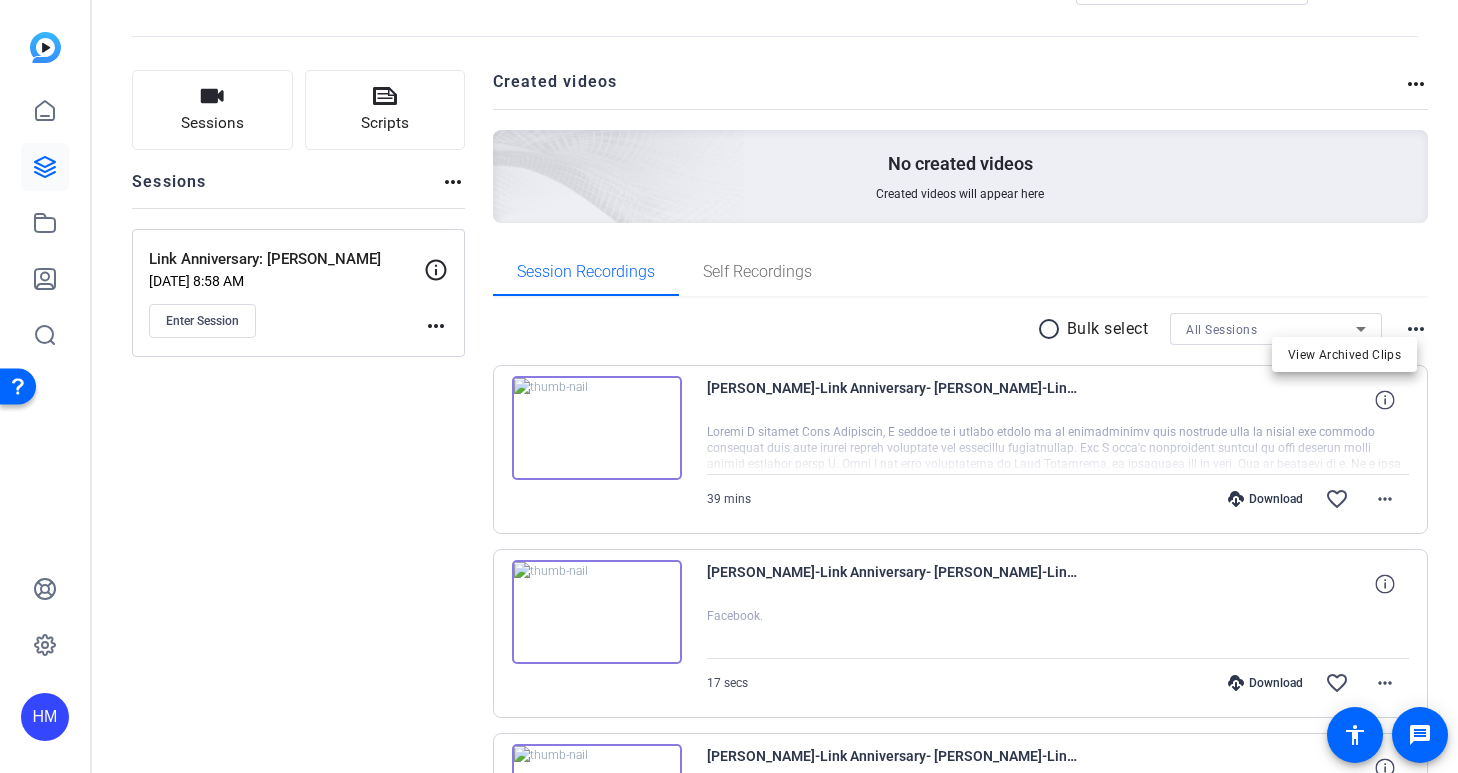 drag, startPoint x: 302, startPoint y: 426, endPoint x: 343, endPoint y: 391, distance: 53.90733 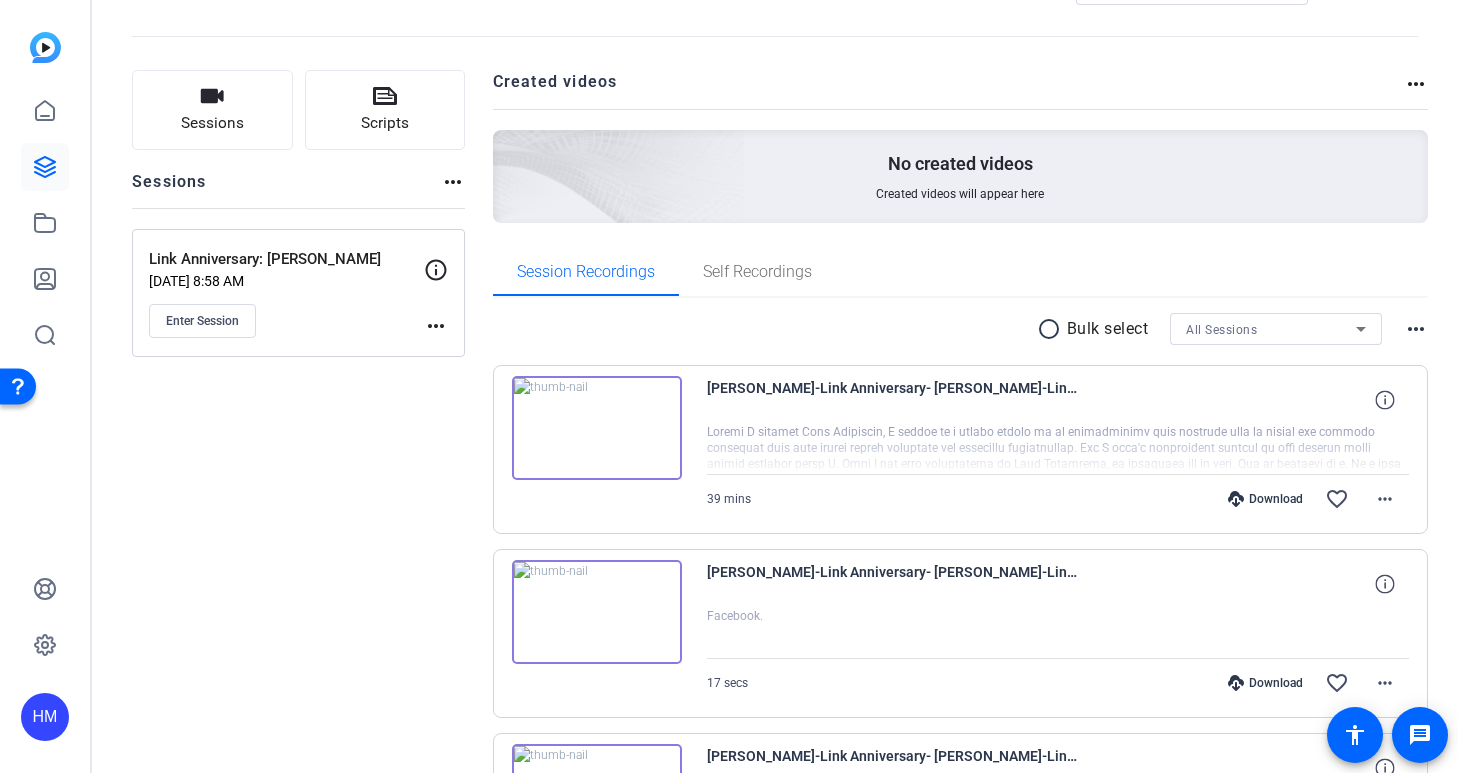 click on "more_horiz" 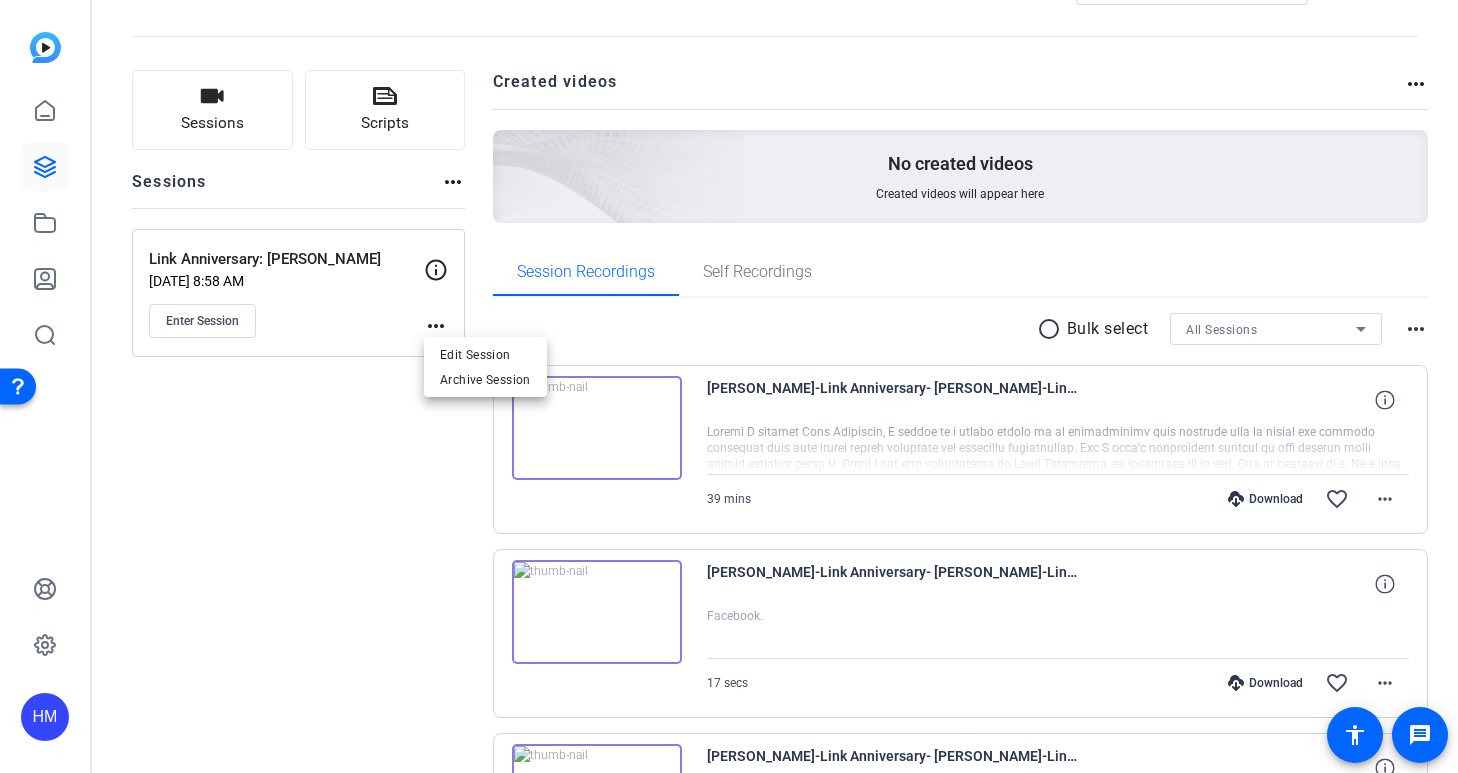 click at bounding box center (729, 386) 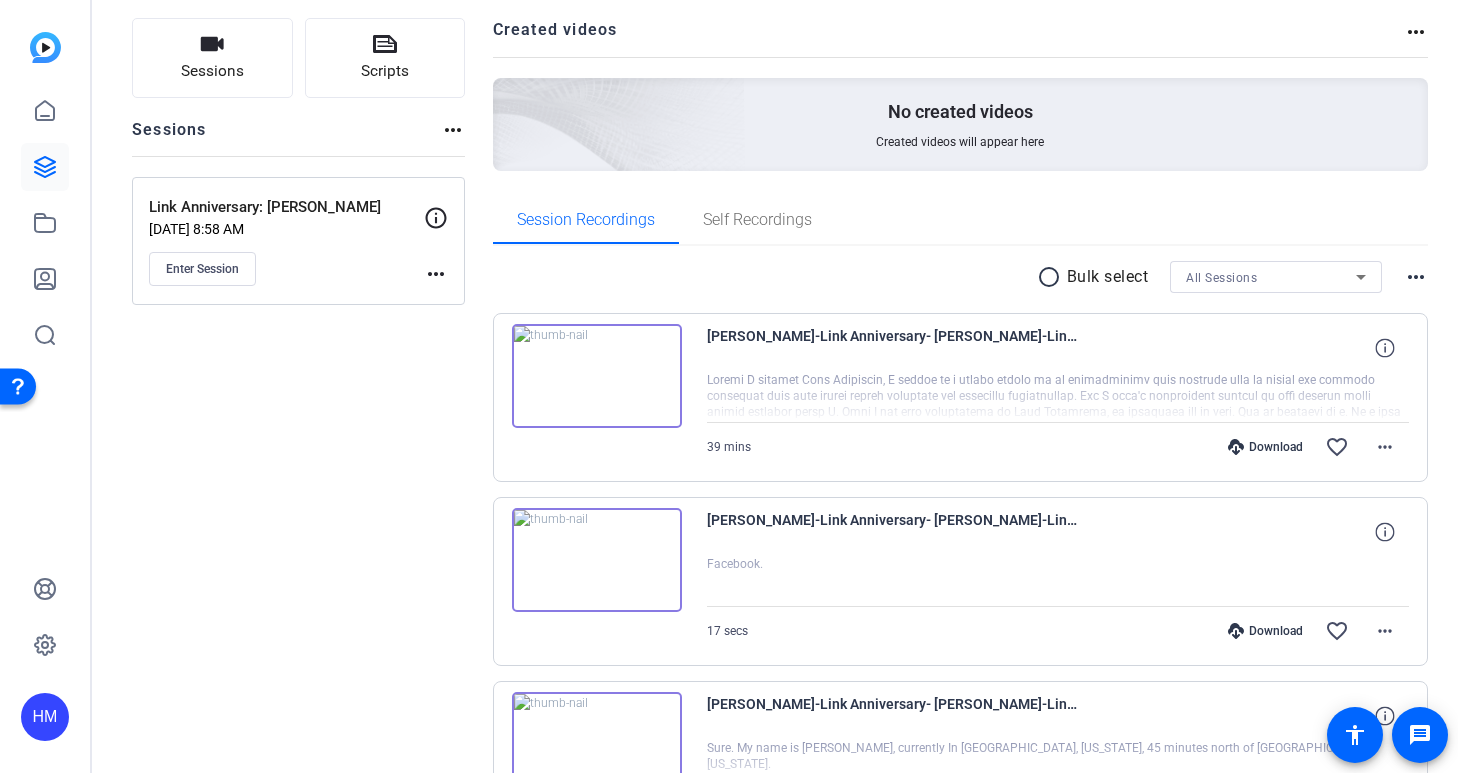 scroll, scrollTop: 128, scrollLeft: 0, axis: vertical 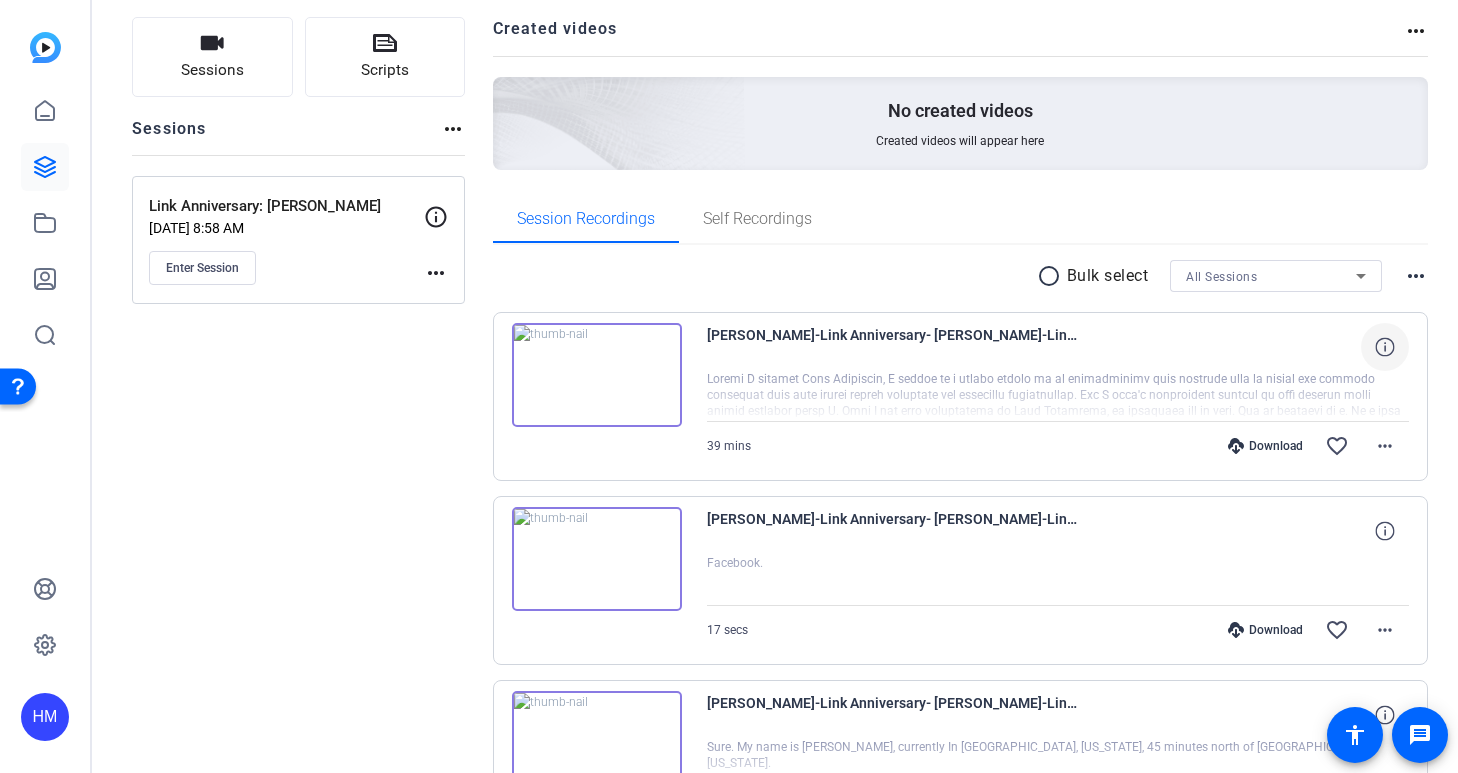 click 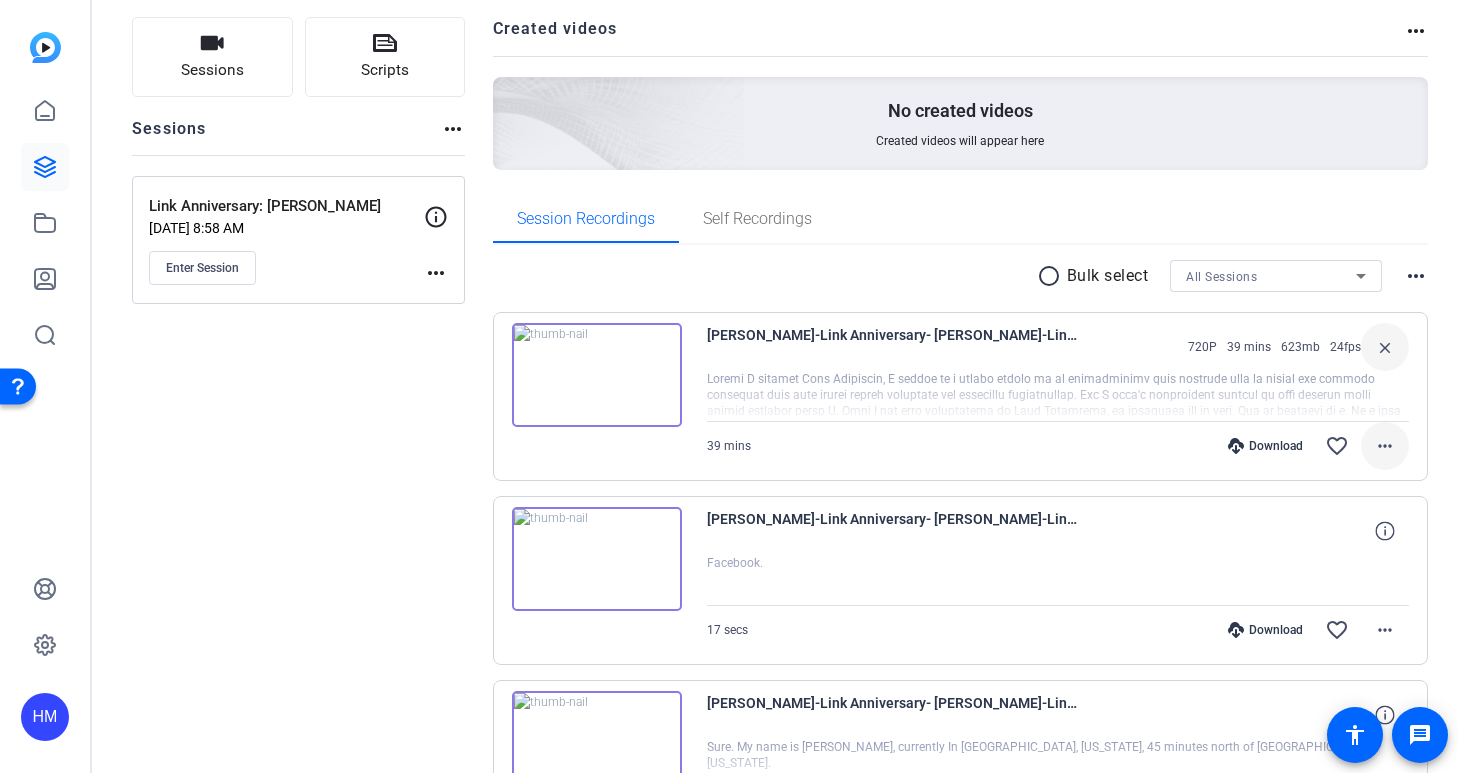 click on "more_horiz" at bounding box center (1385, 446) 